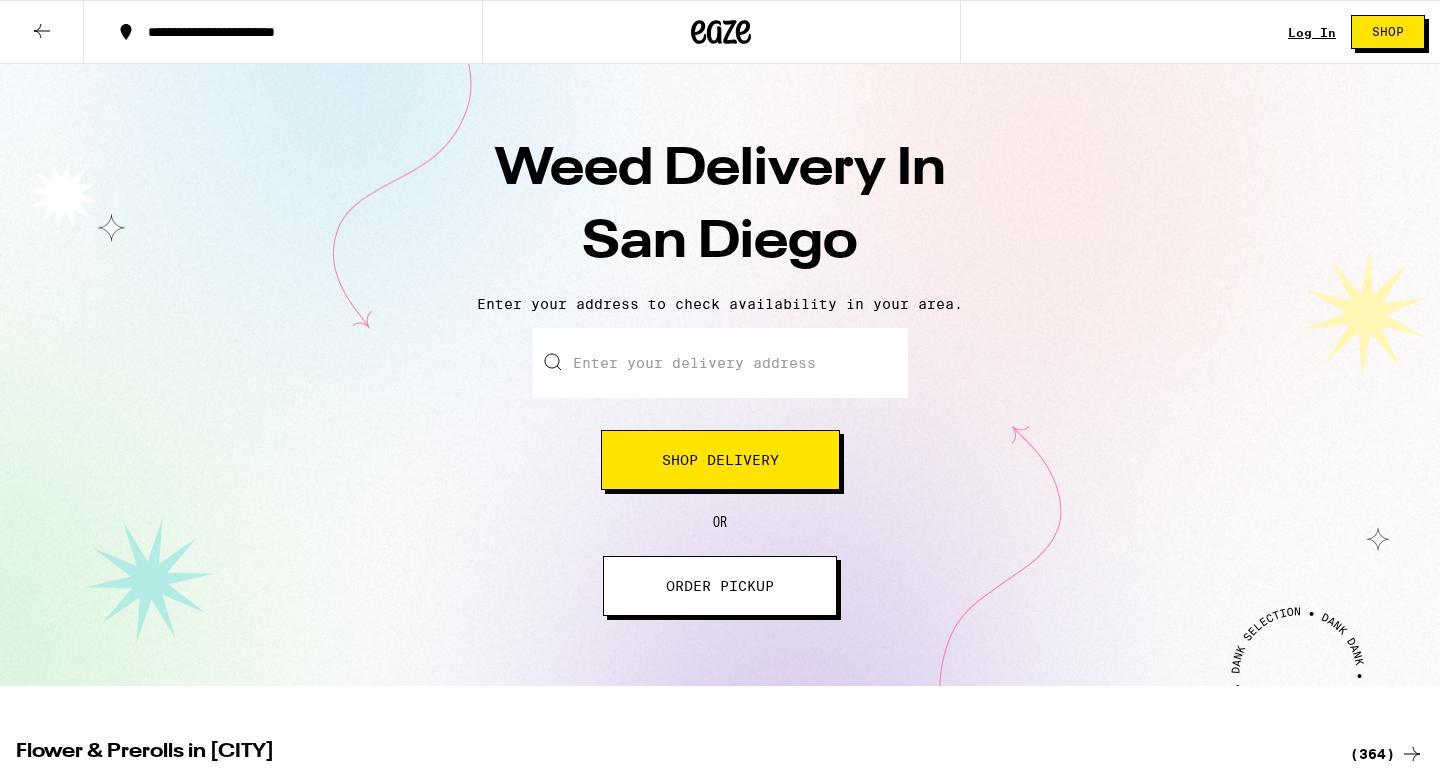 scroll, scrollTop: 0, scrollLeft: 0, axis: both 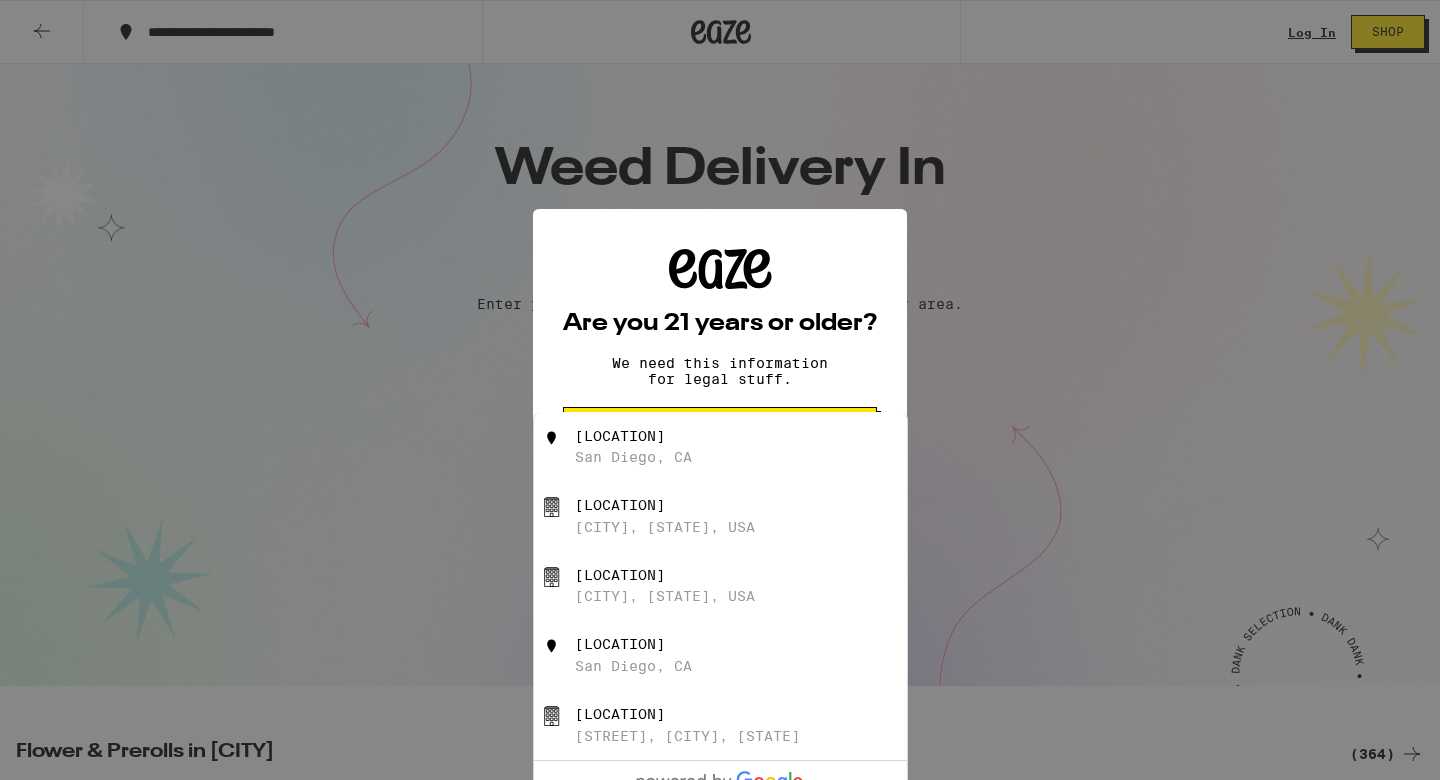 click on "[CITY], [STATE], USA" at bounding box center (665, 527) 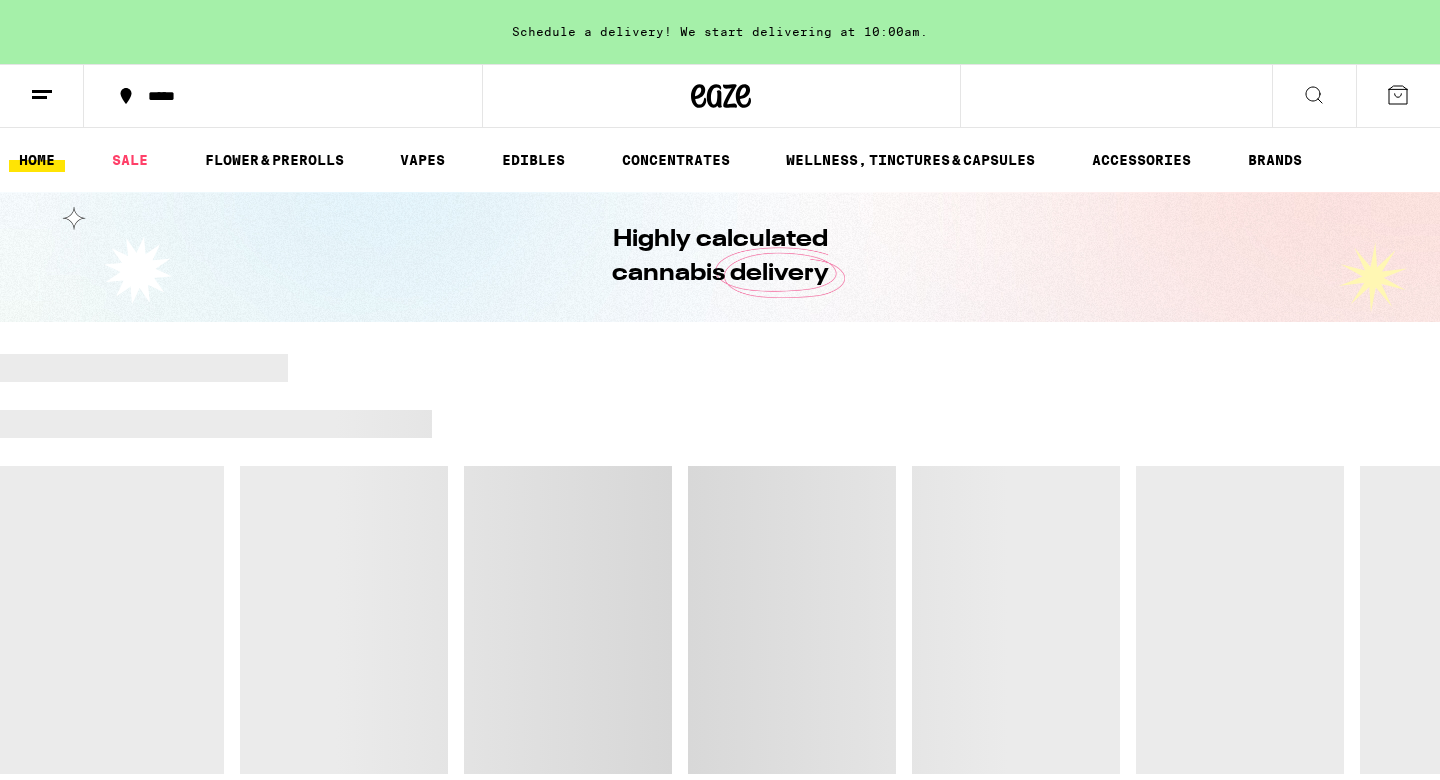 scroll, scrollTop: 0, scrollLeft: 0, axis: both 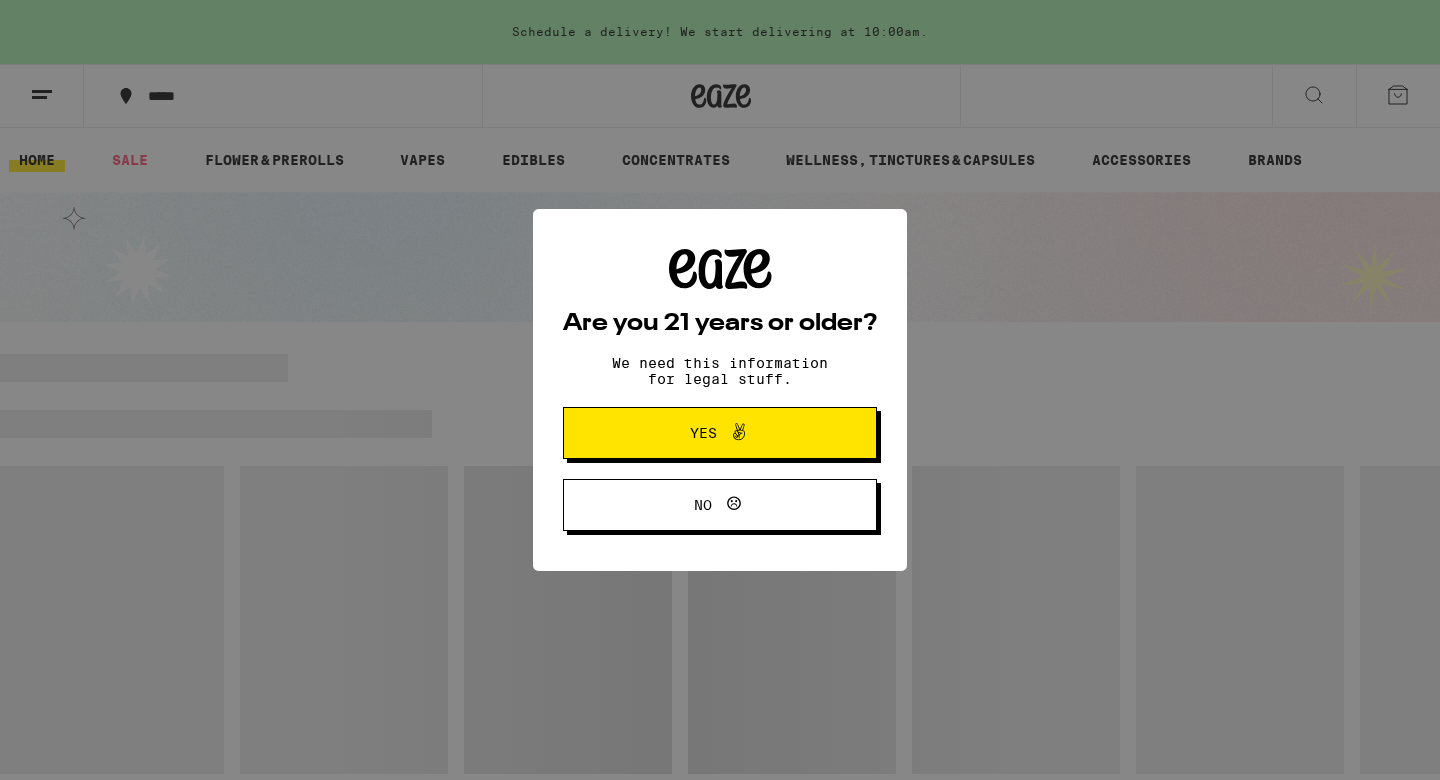 click on "Yes" at bounding box center (703, 433) 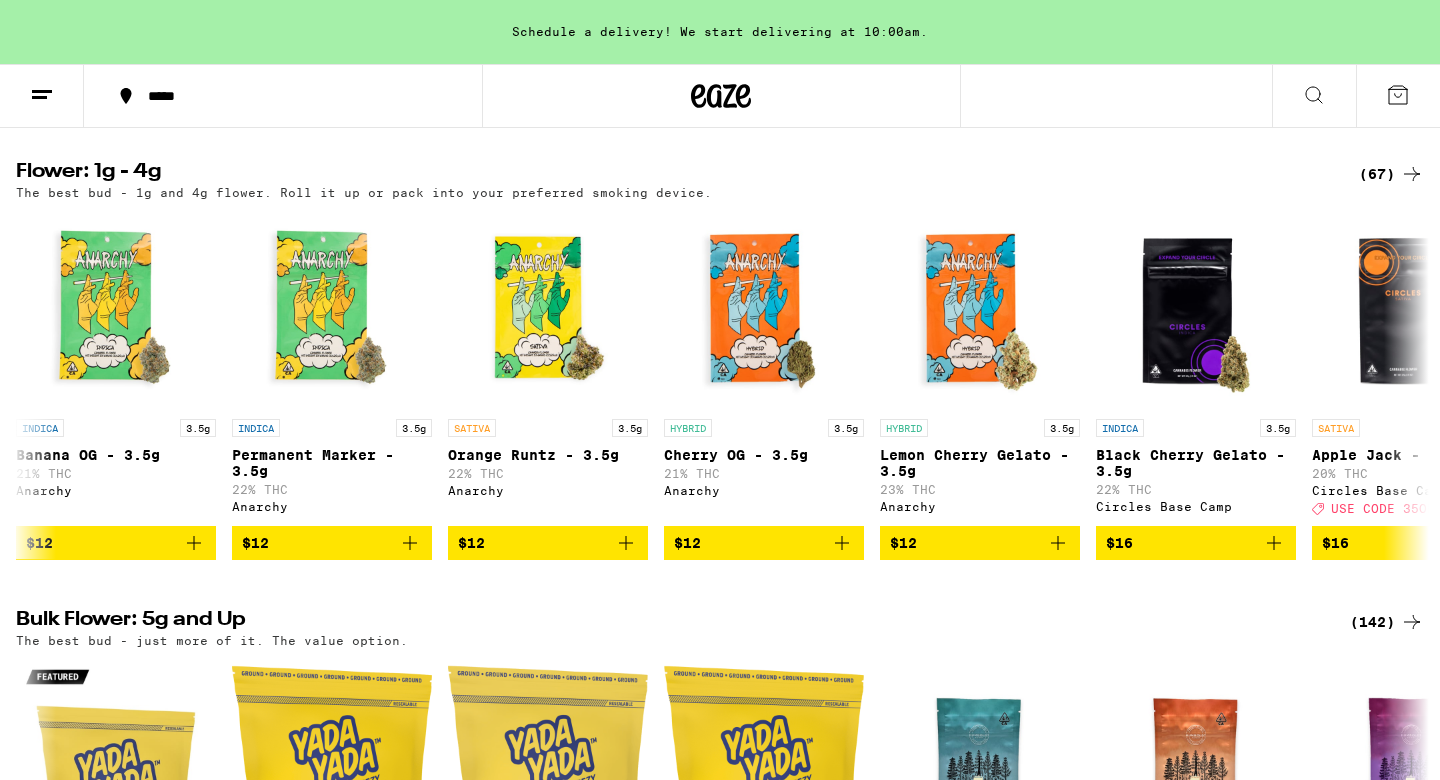 scroll, scrollTop: 0, scrollLeft: 0, axis: both 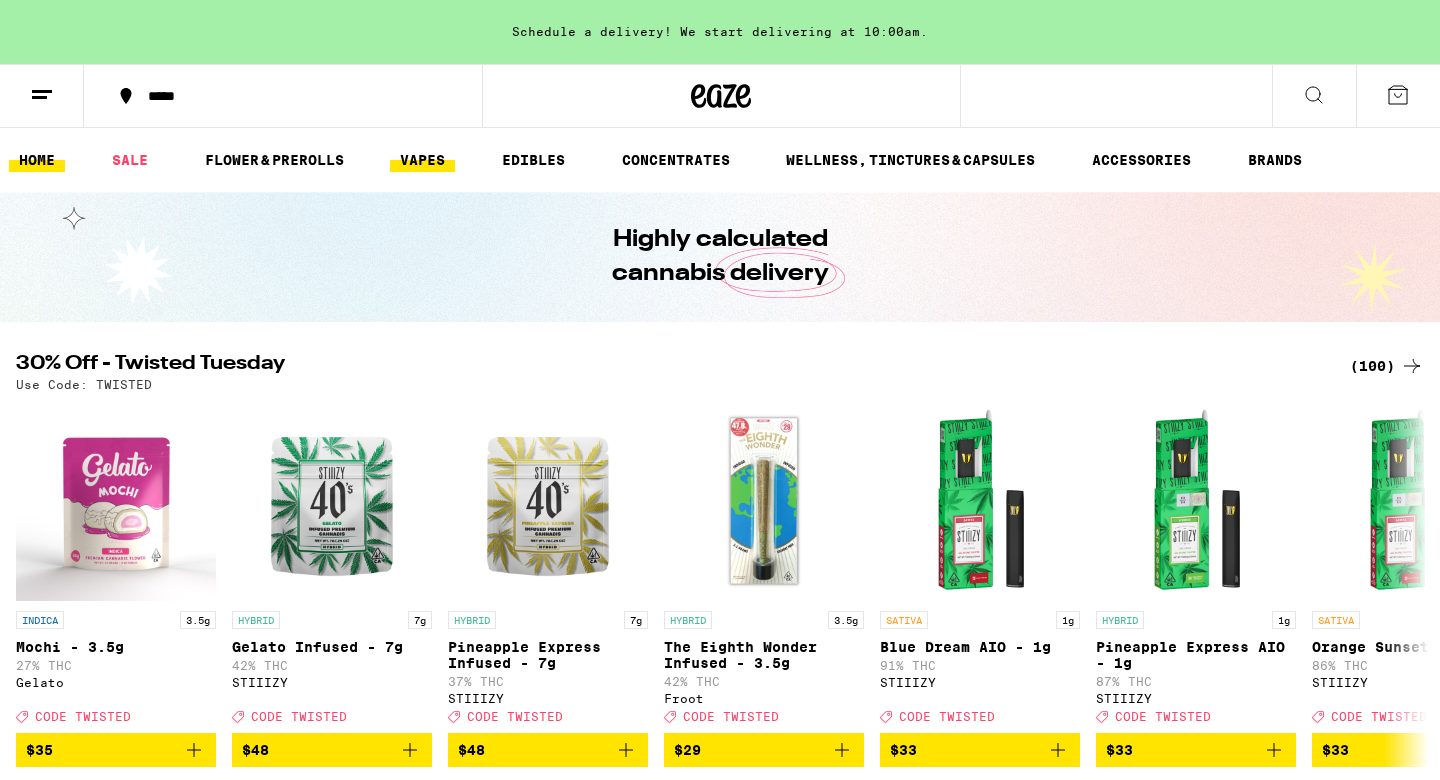 click on "VAPES" at bounding box center (422, 160) 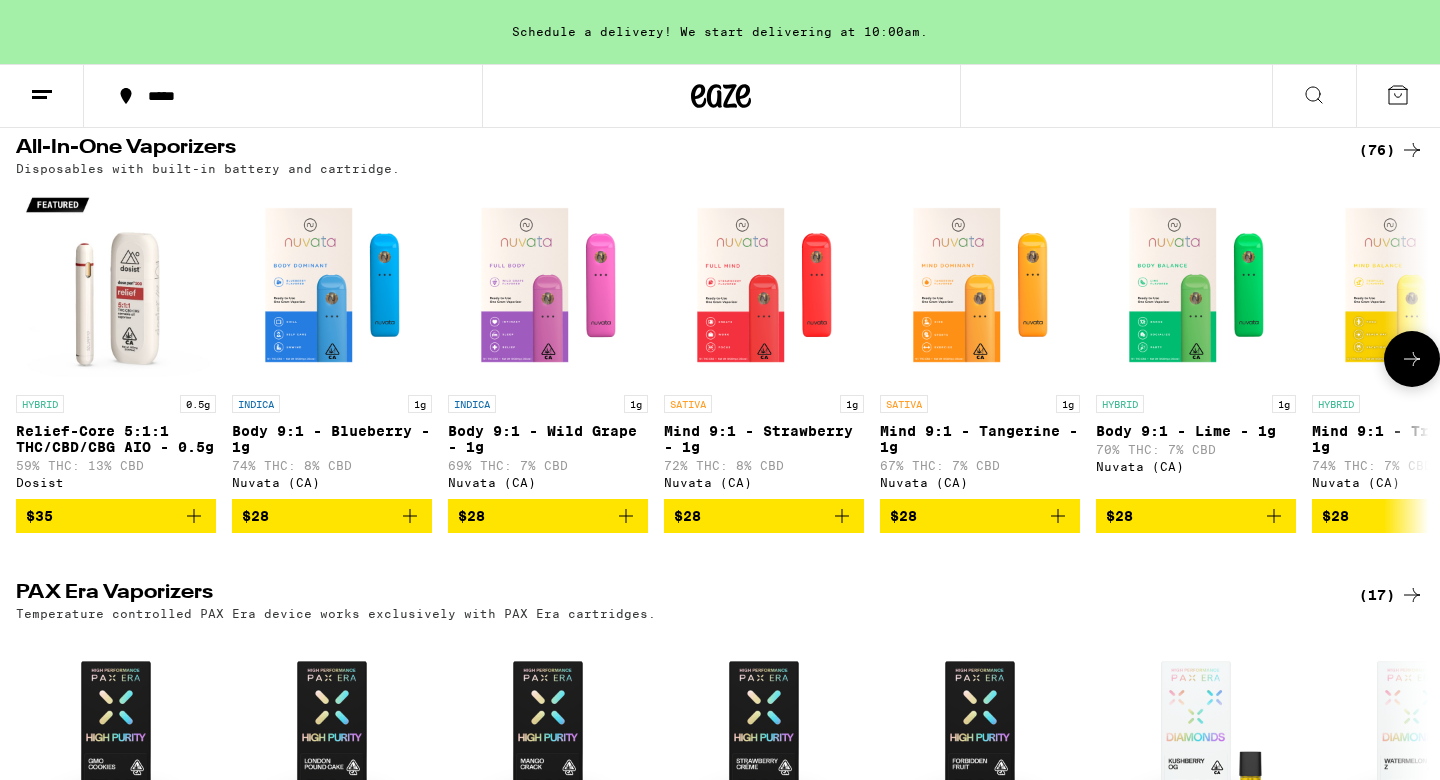 scroll, scrollTop: 699, scrollLeft: 0, axis: vertical 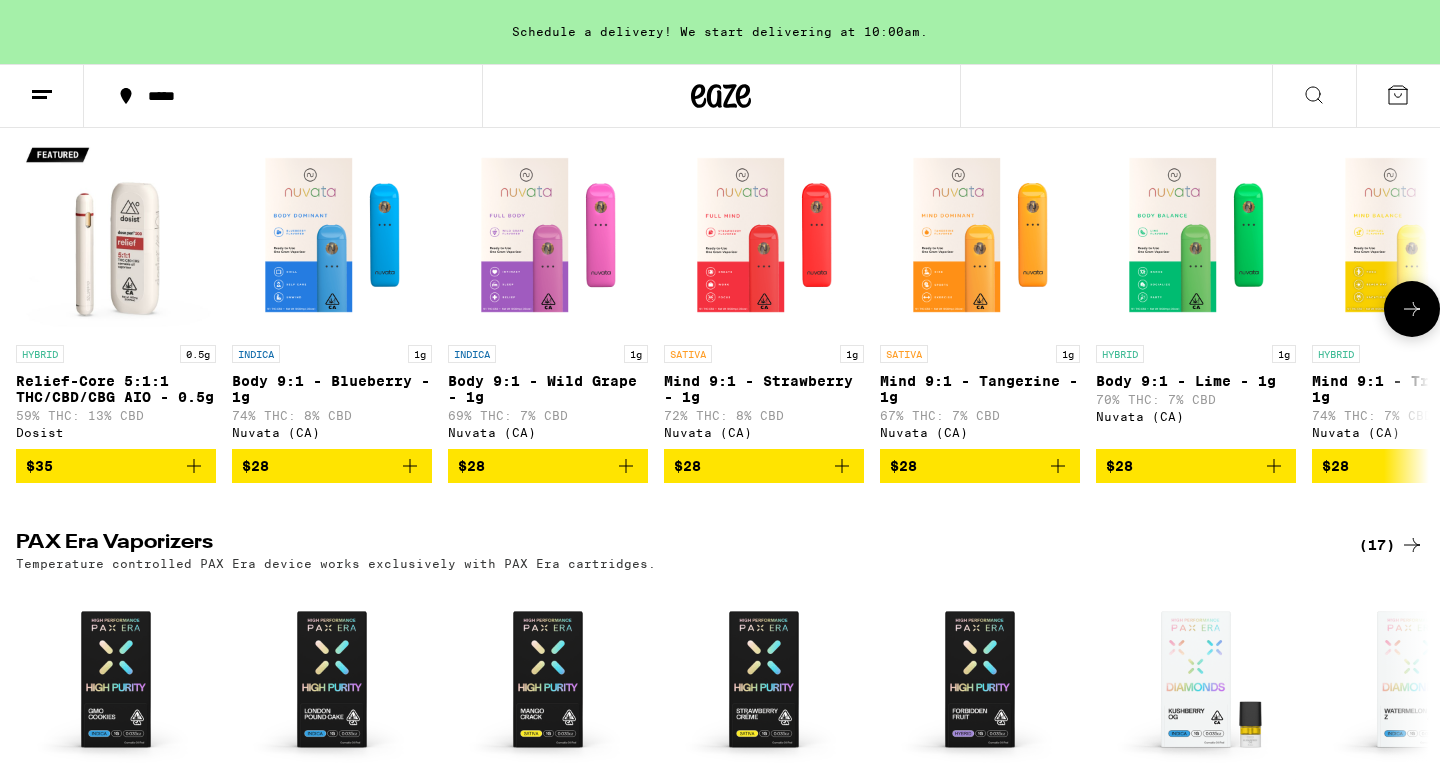 click 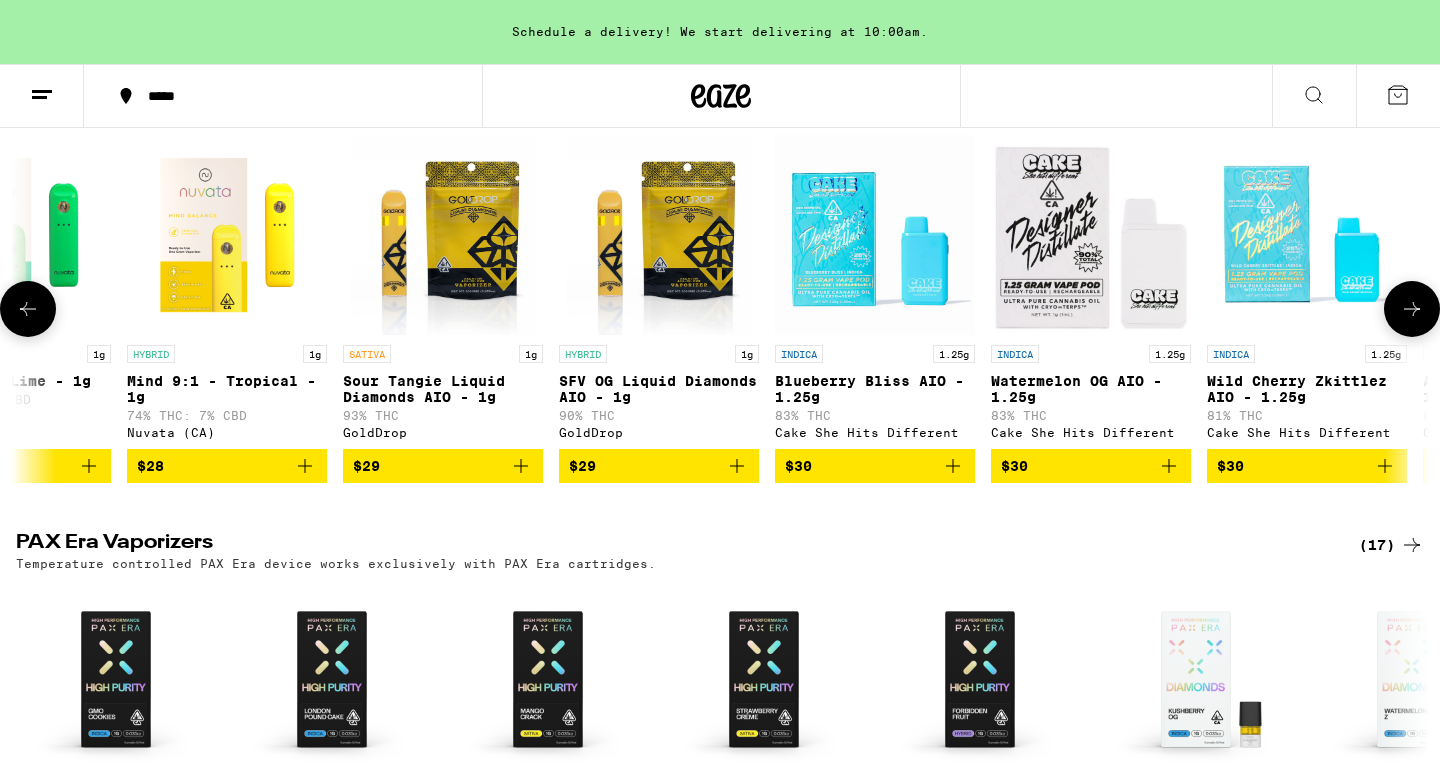 scroll, scrollTop: 0, scrollLeft: 1190, axis: horizontal 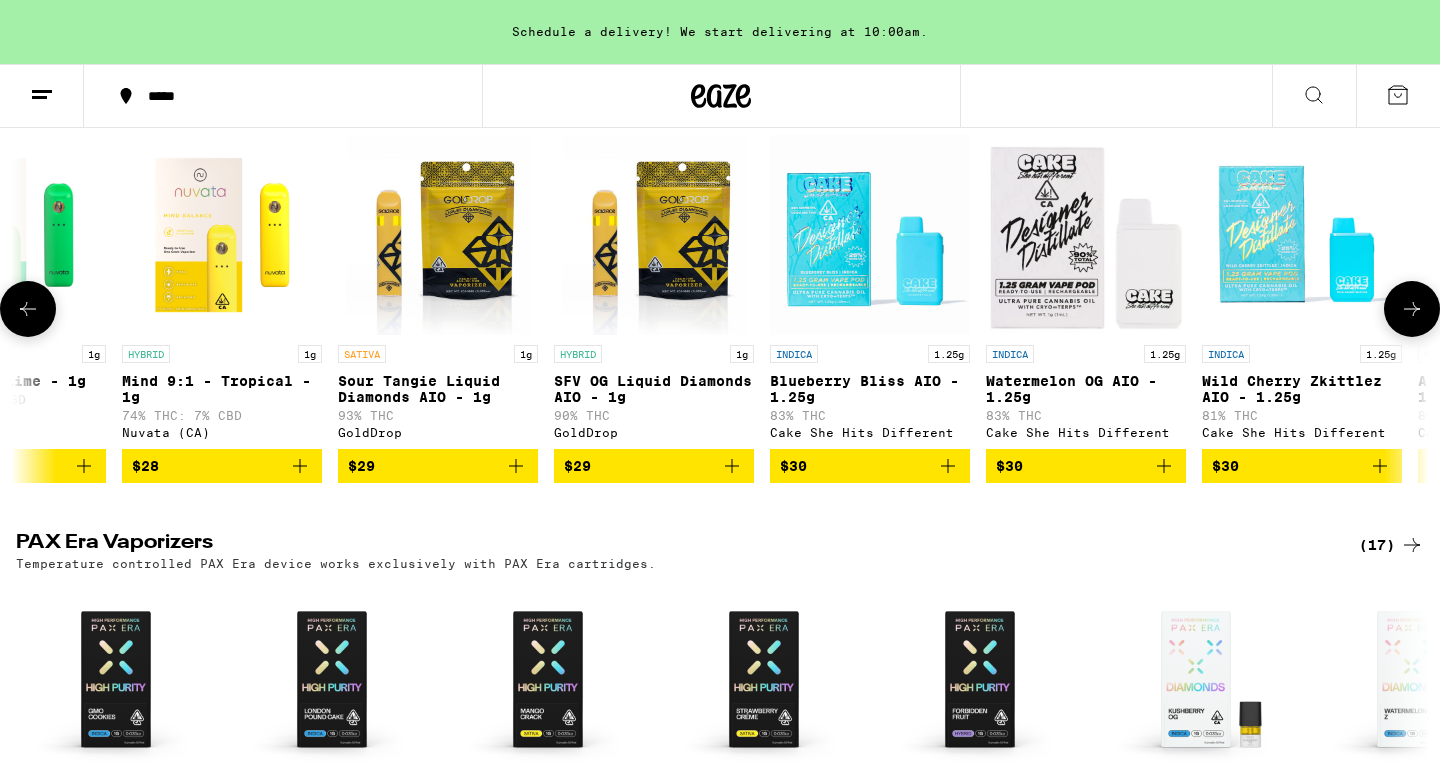 click 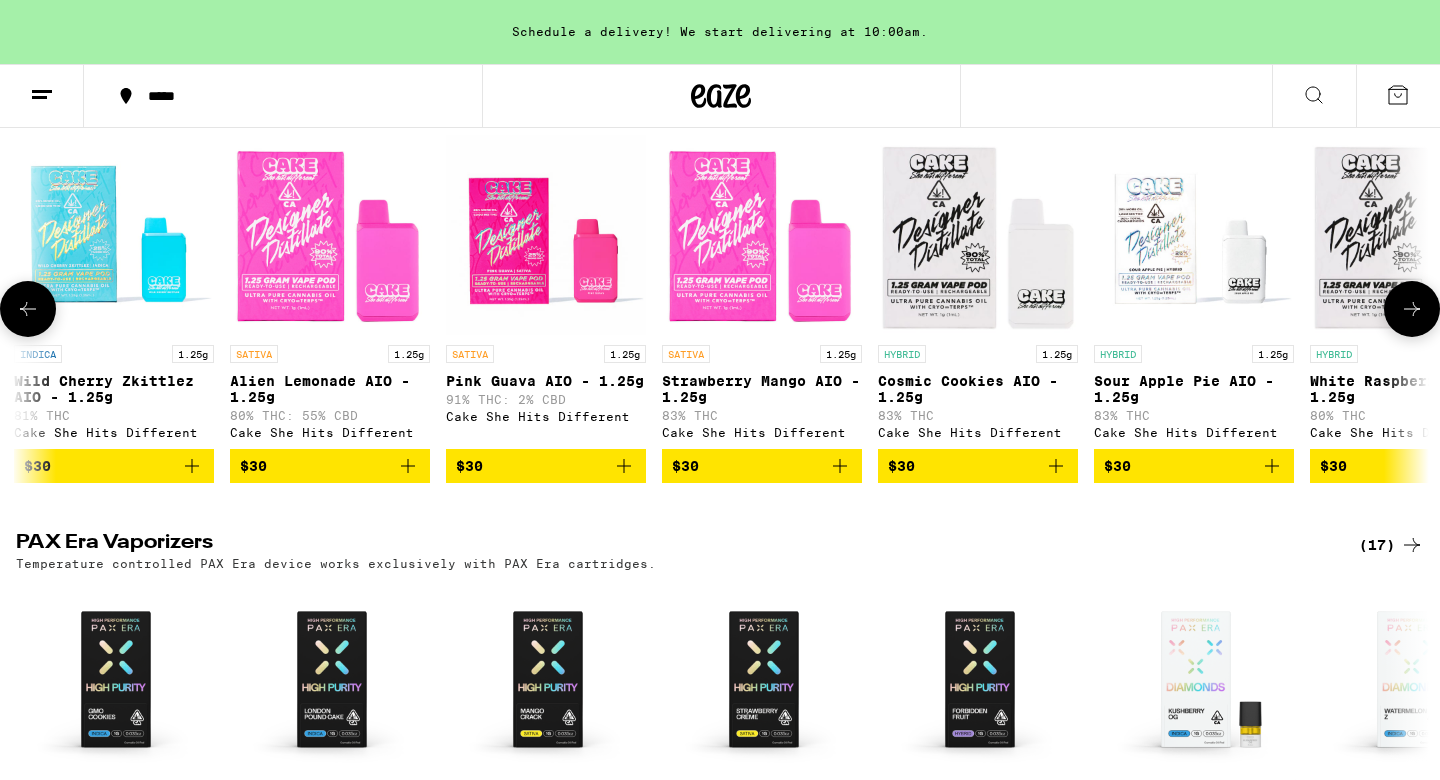 scroll, scrollTop: 0, scrollLeft: 2380, axis: horizontal 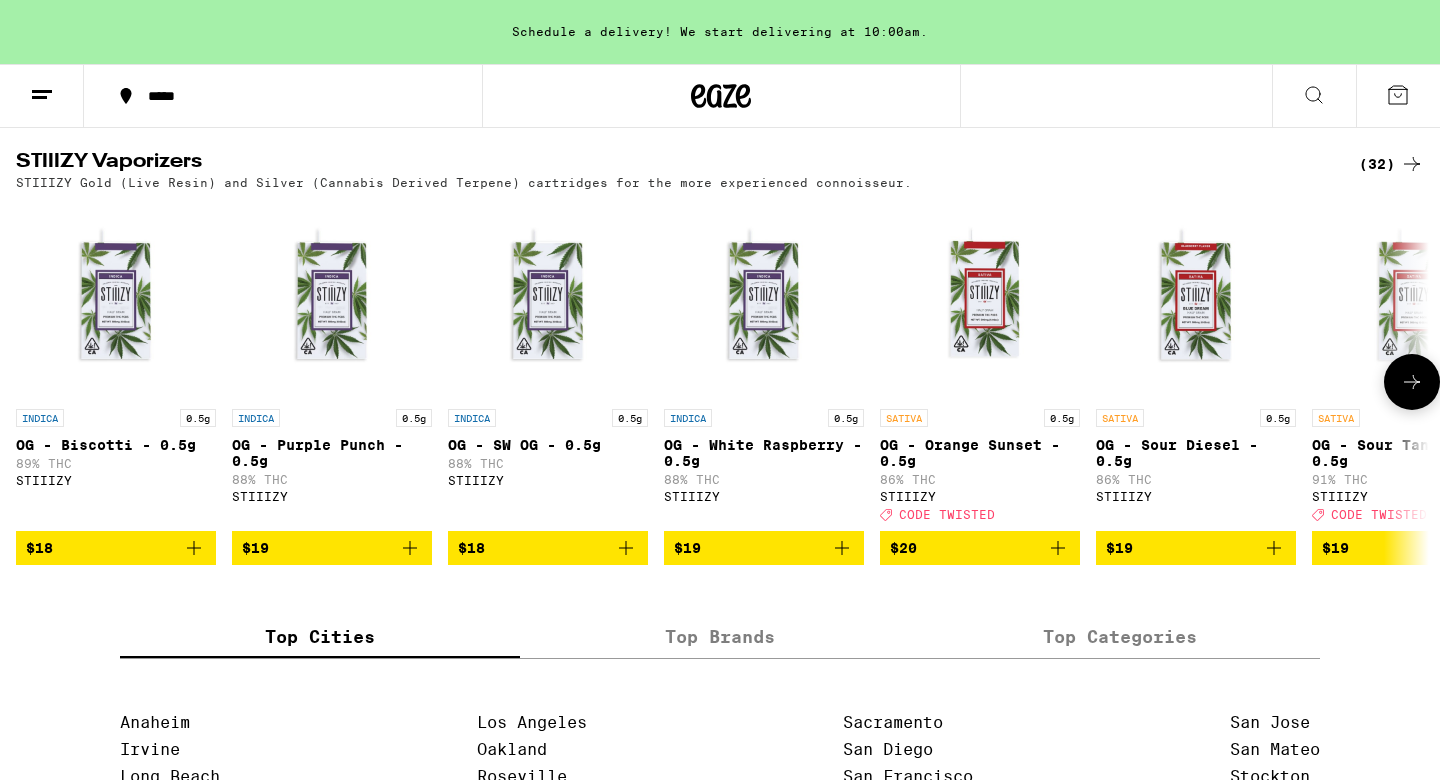 click 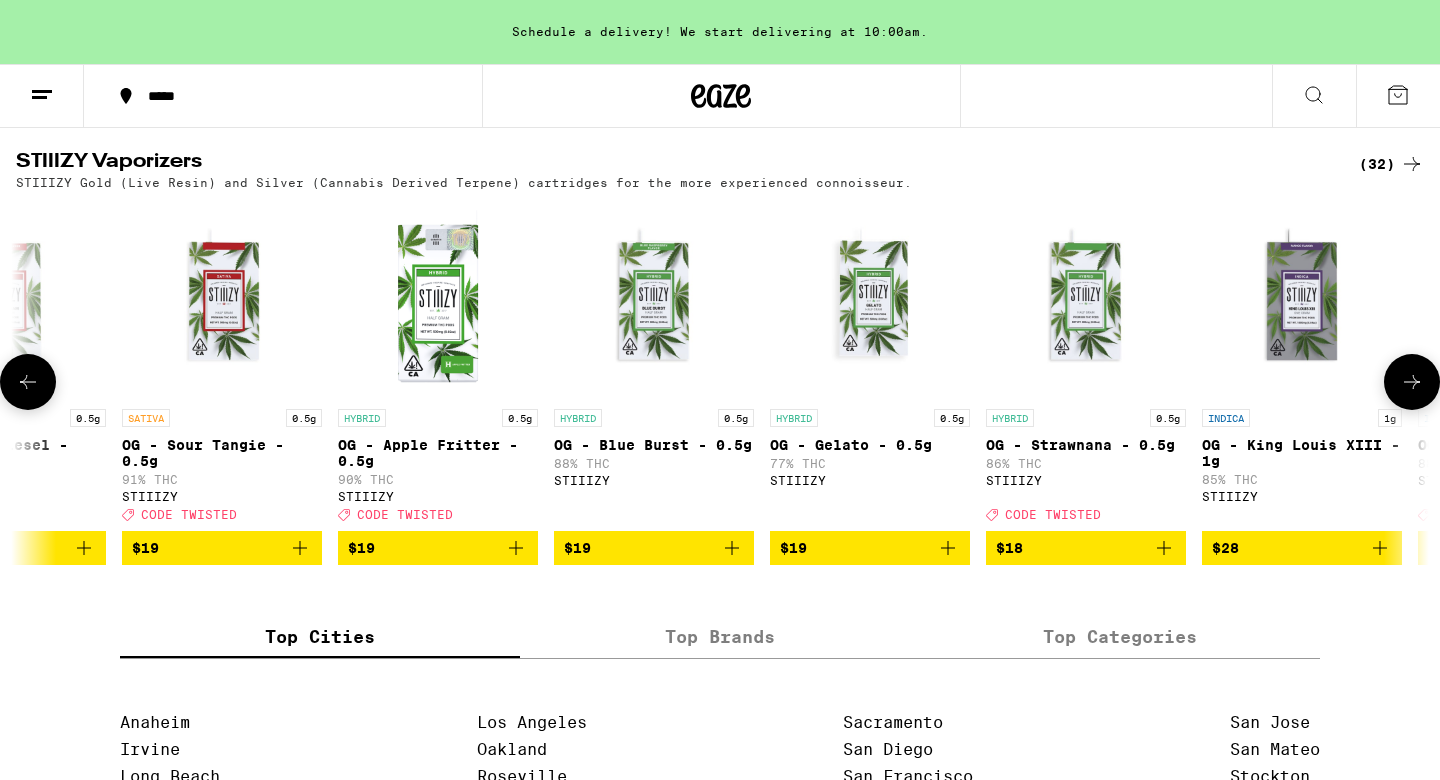 click 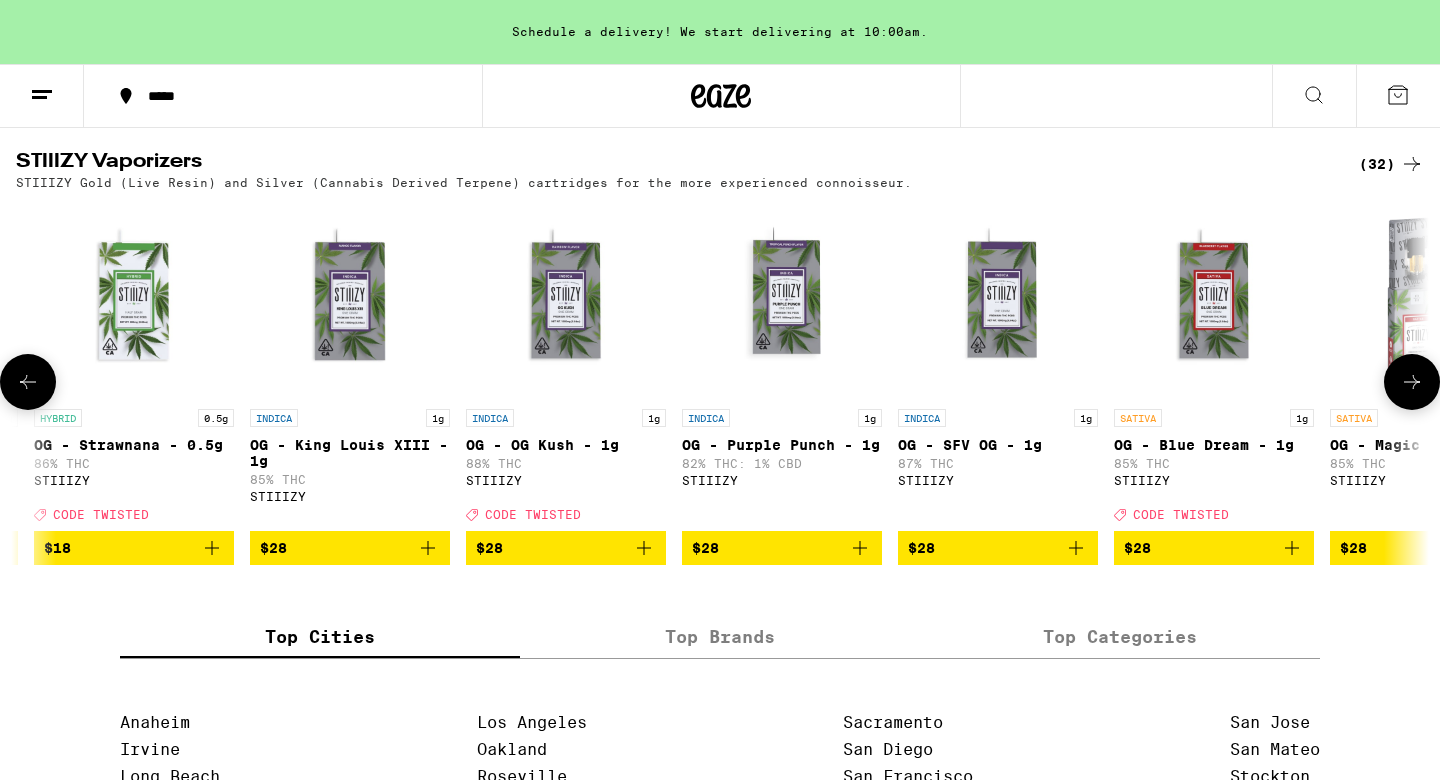 scroll, scrollTop: 0, scrollLeft: 2380, axis: horizontal 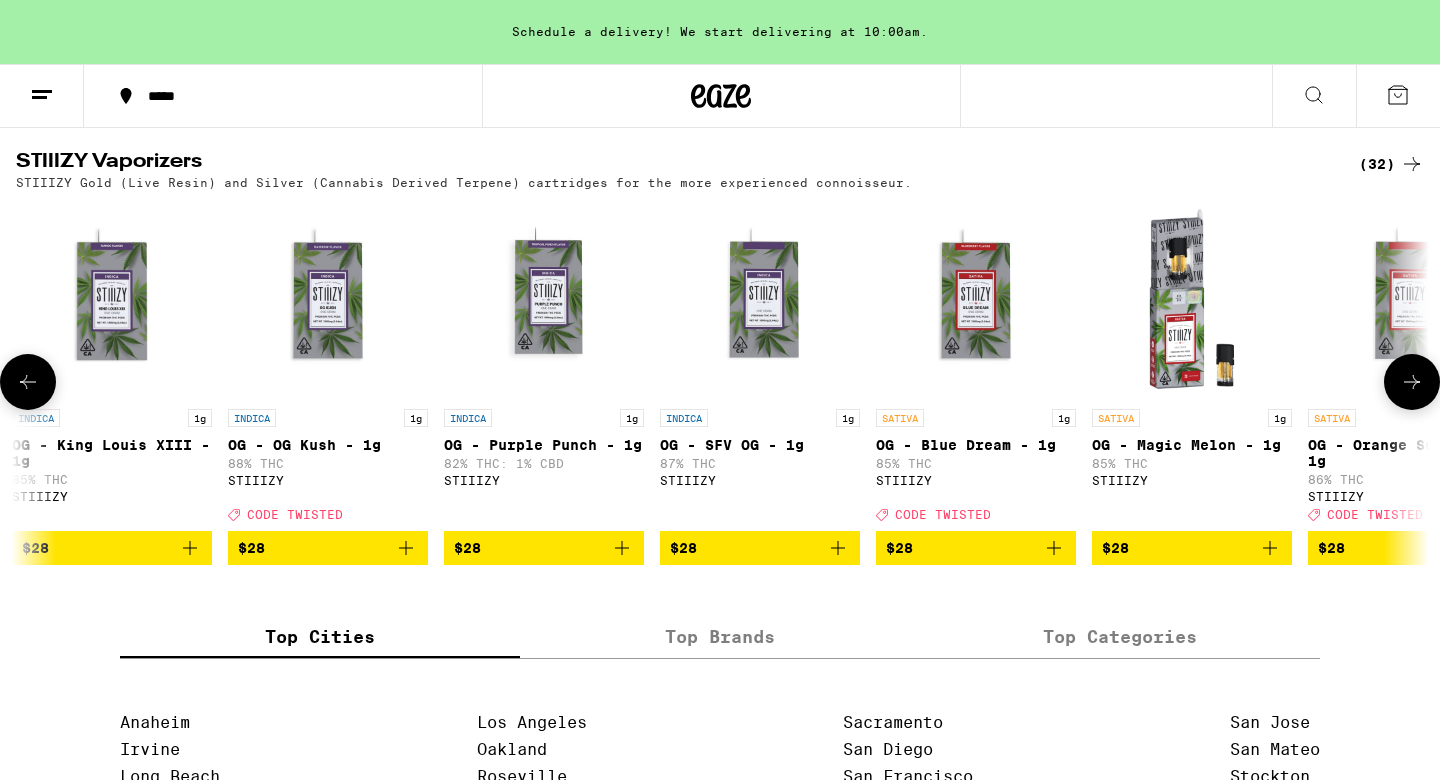 click 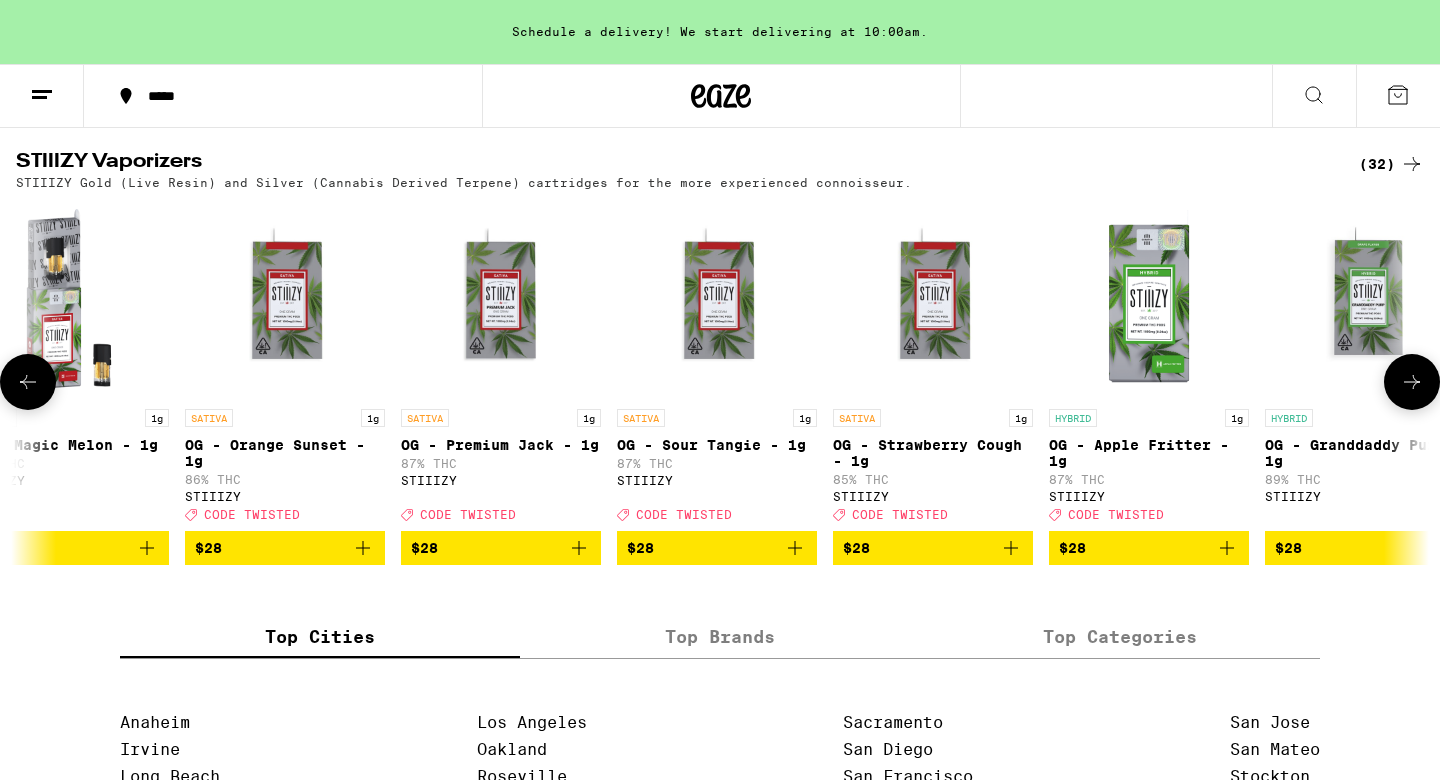 scroll, scrollTop: 0, scrollLeft: 3570, axis: horizontal 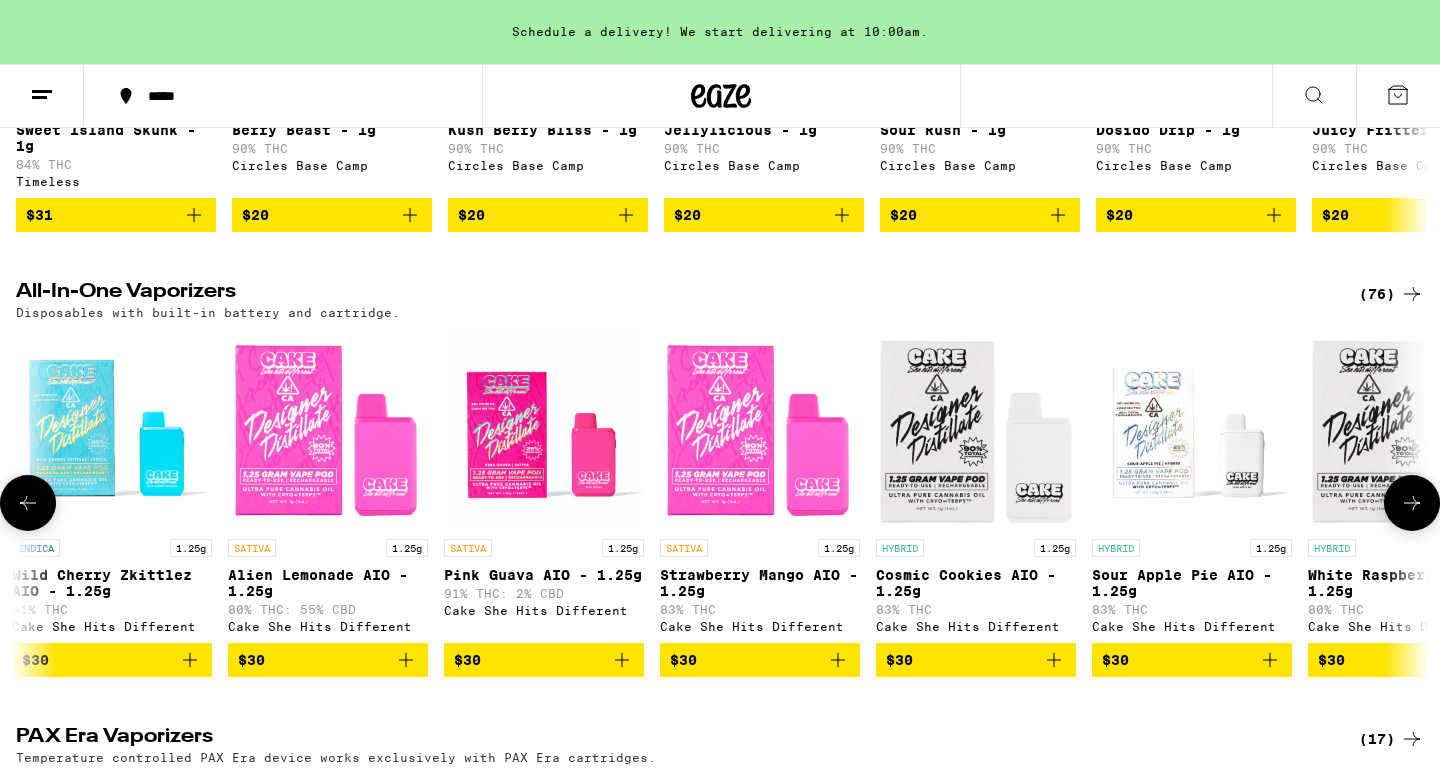 click at bounding box center [1412, 503] 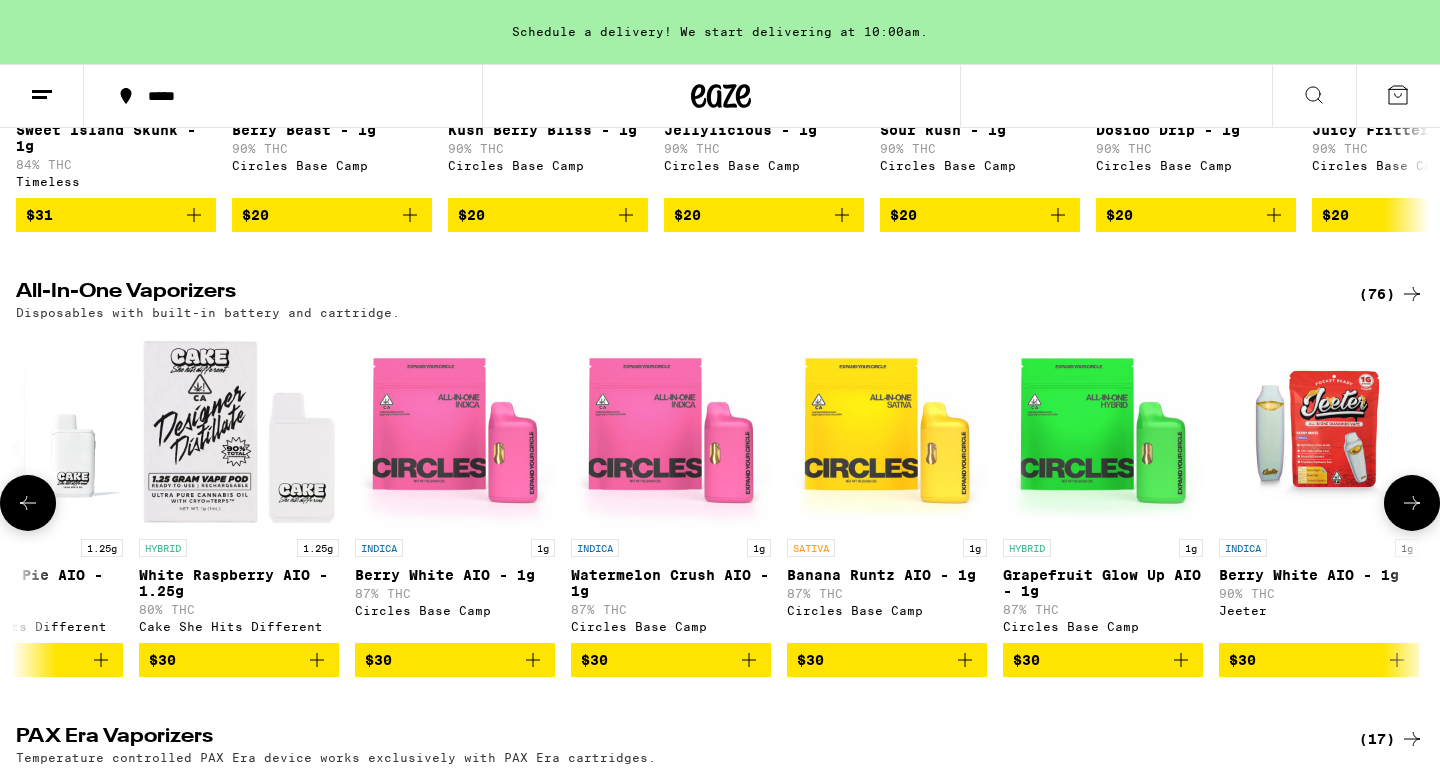 scroll, scrollTop: 0, scrollLeft: 3570, axis: horizontal 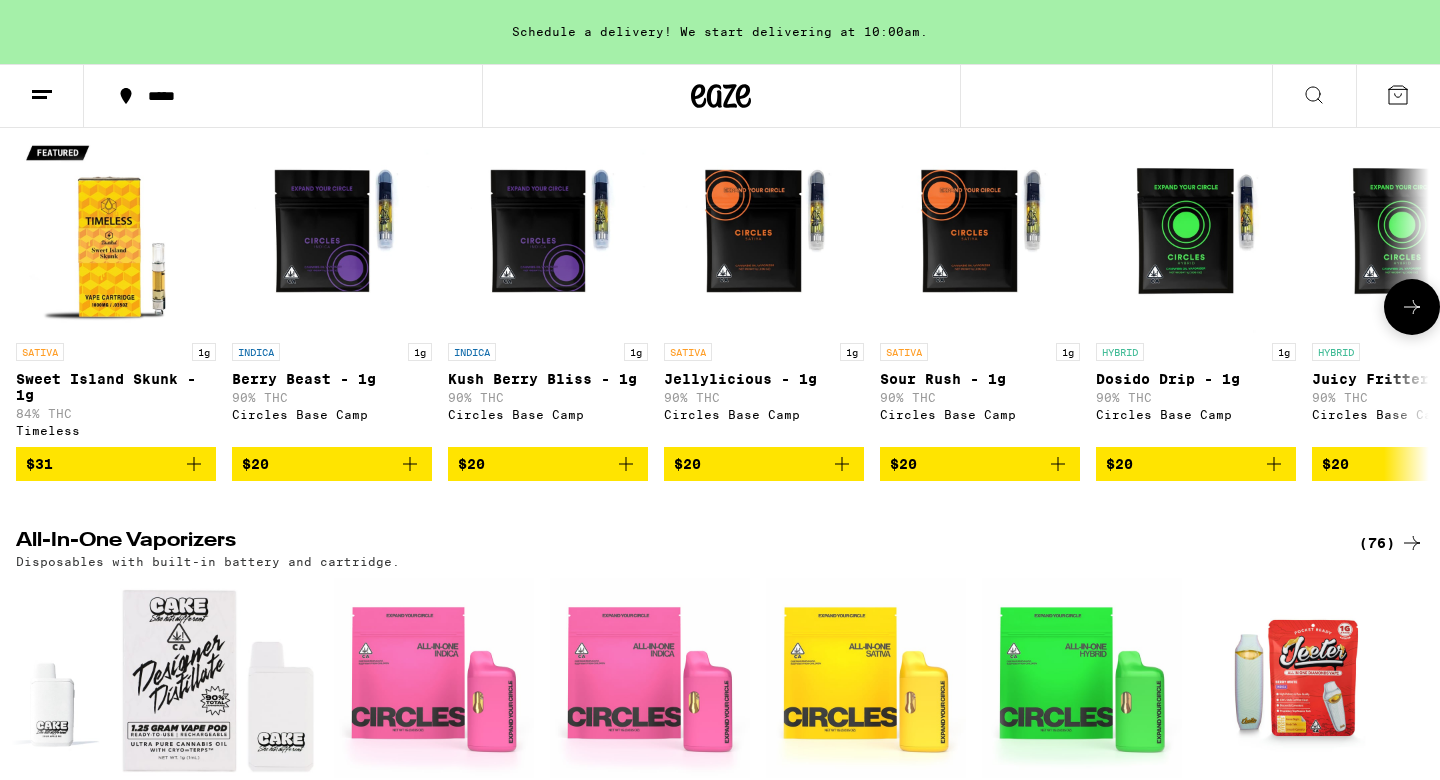 click 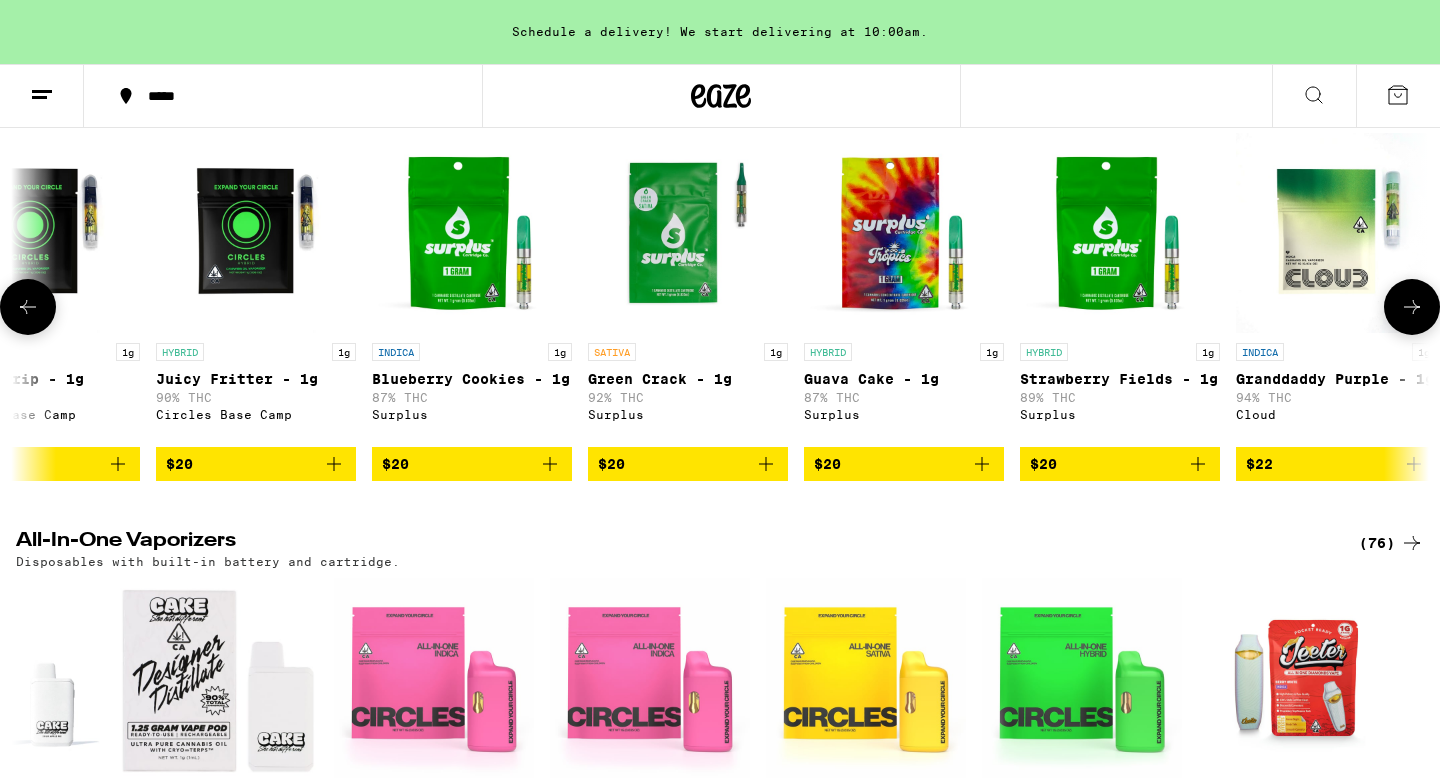 scroll, scrollTop: 0, scrollLeft: 1190, axis: horizontal 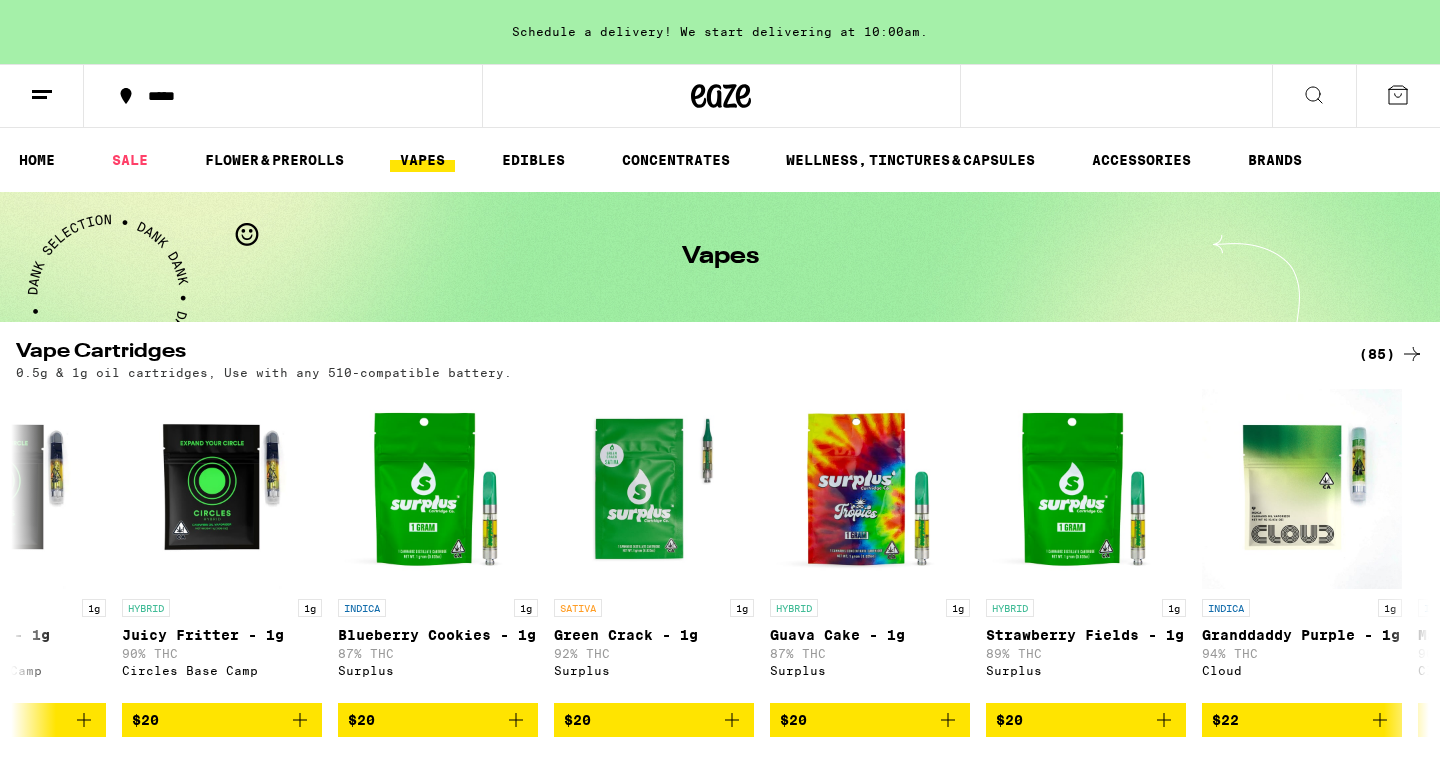 click 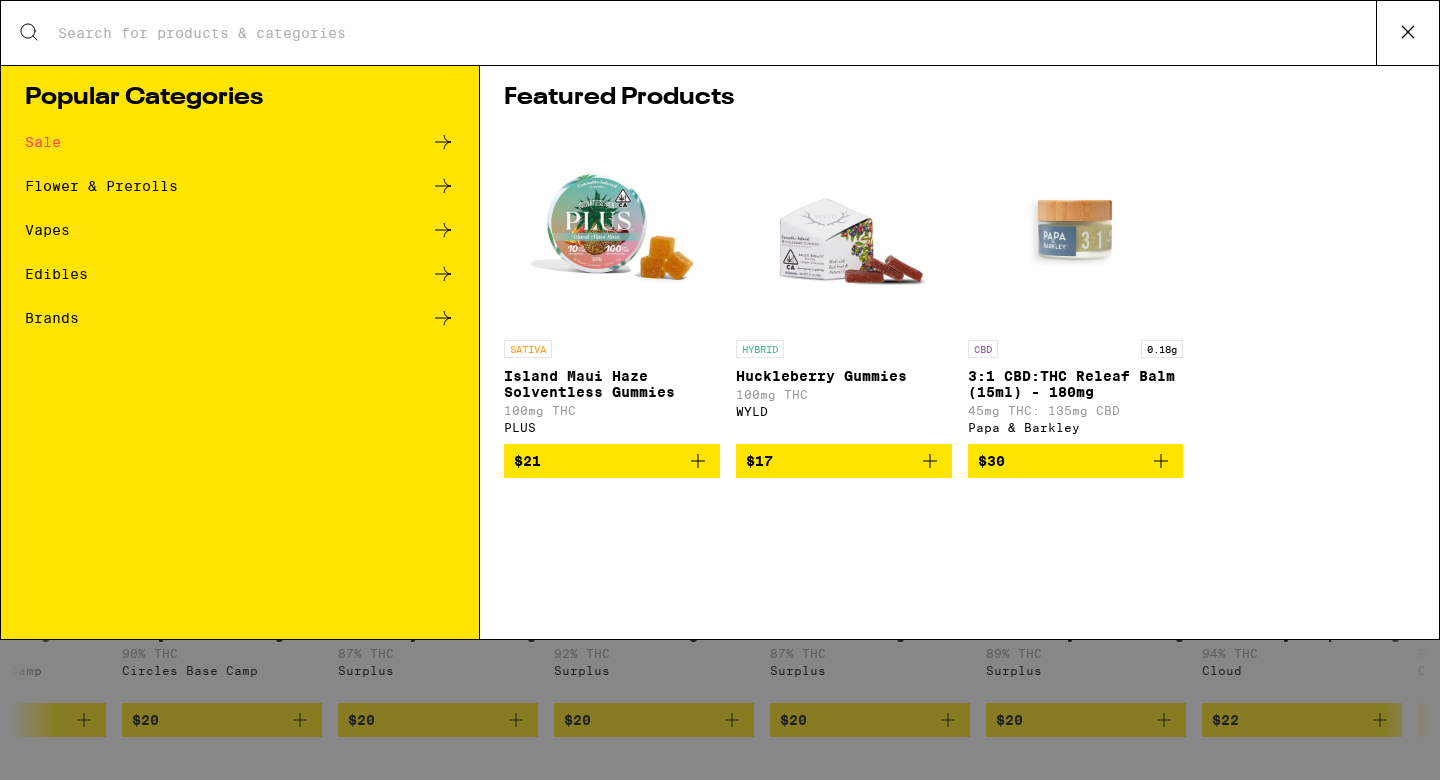 click on "Search for Products" at bounding box center (716, 33) 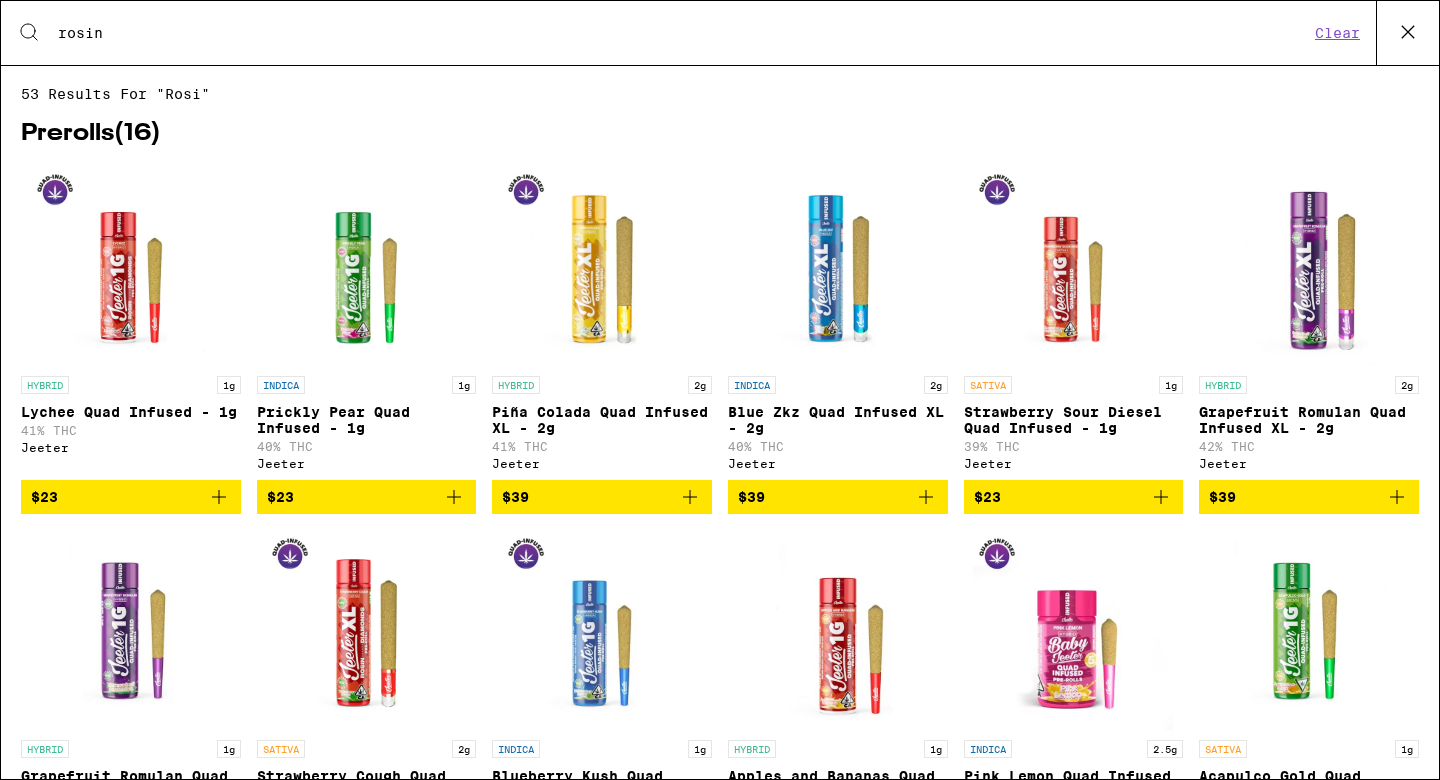 type on "rosin" 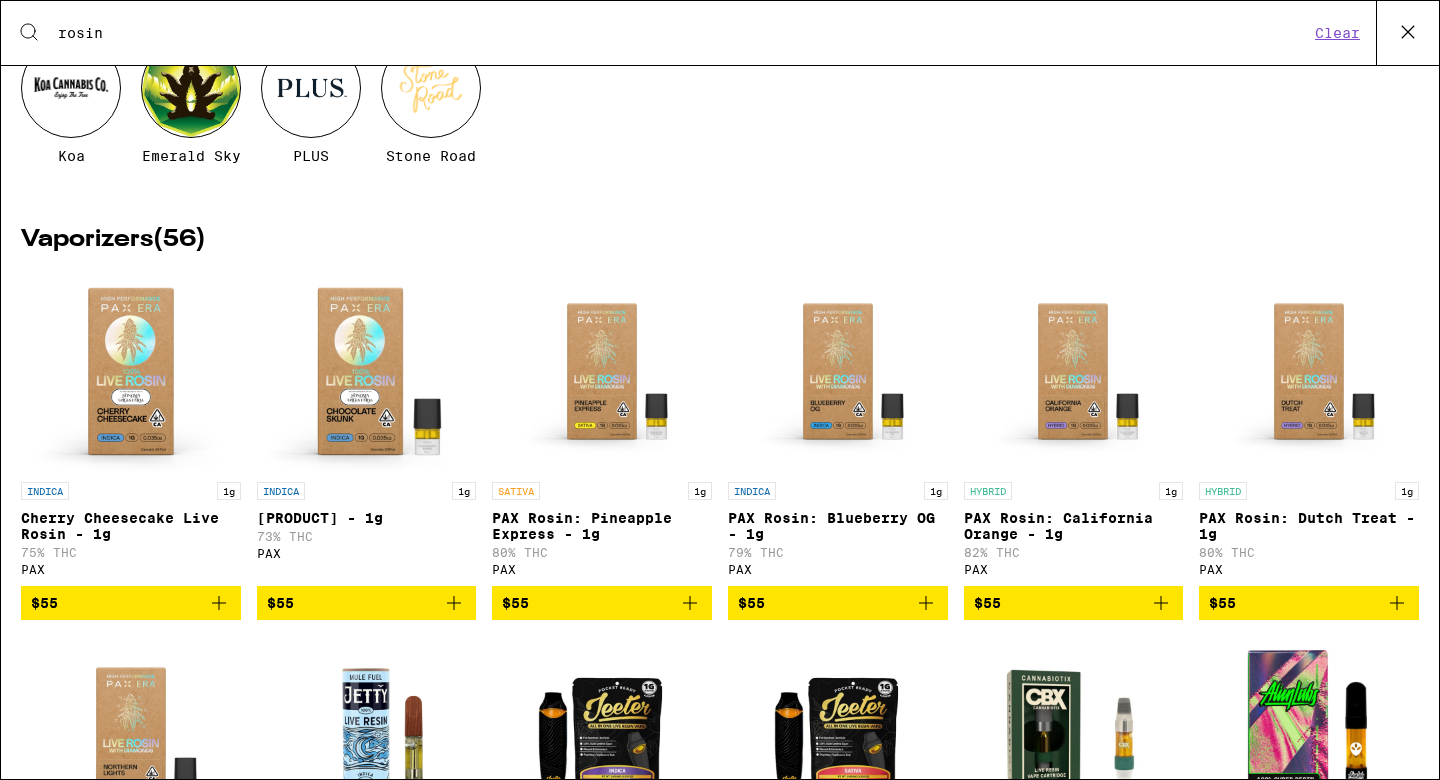 scroll, scrollTop: 145, scrollLeft: 0, axis: vertical 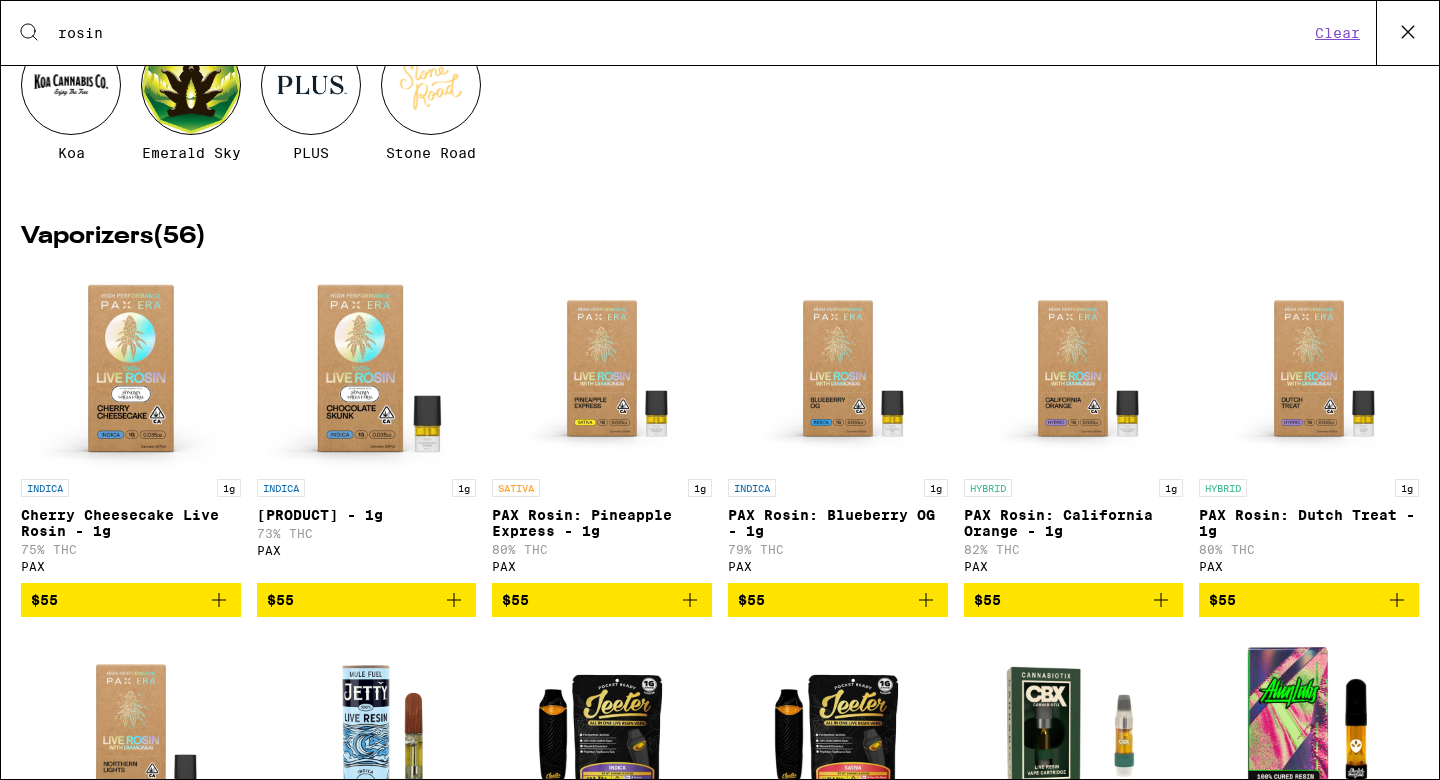 click at bounding box center (366, 369) 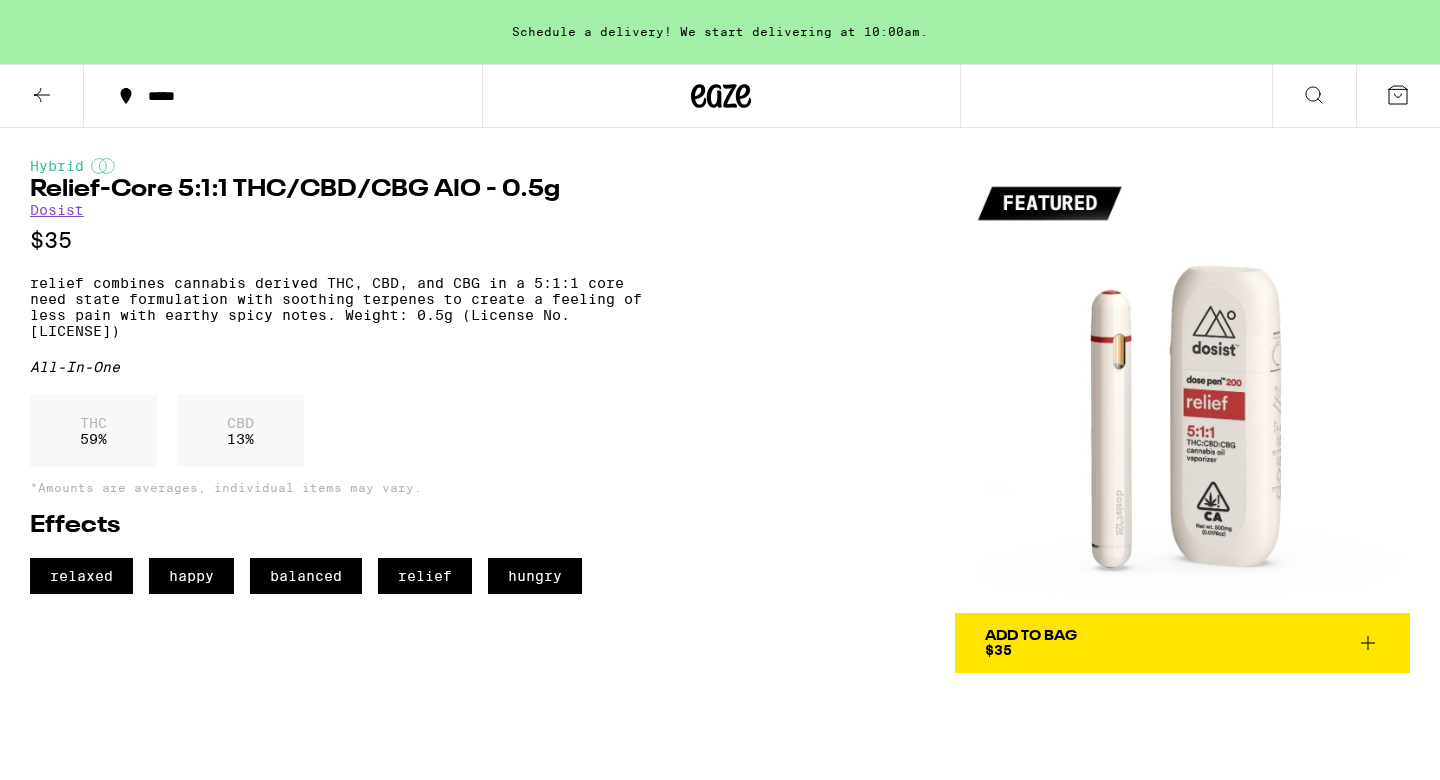 scroll, scrollTop: 0, scrollLeft: 0, axis: both 